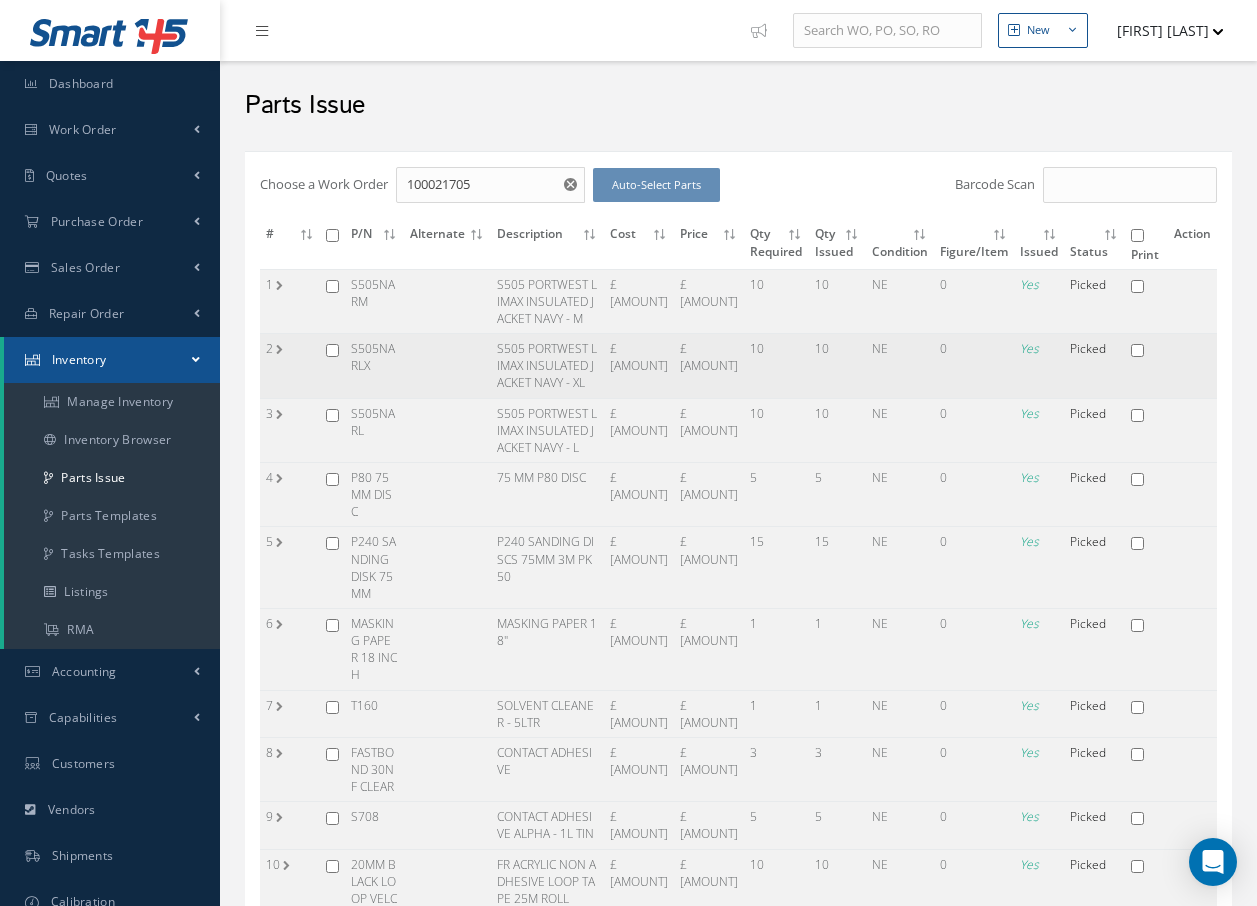 scroll, scrollTop: 373, scrollLeft: 0, axis: vertical 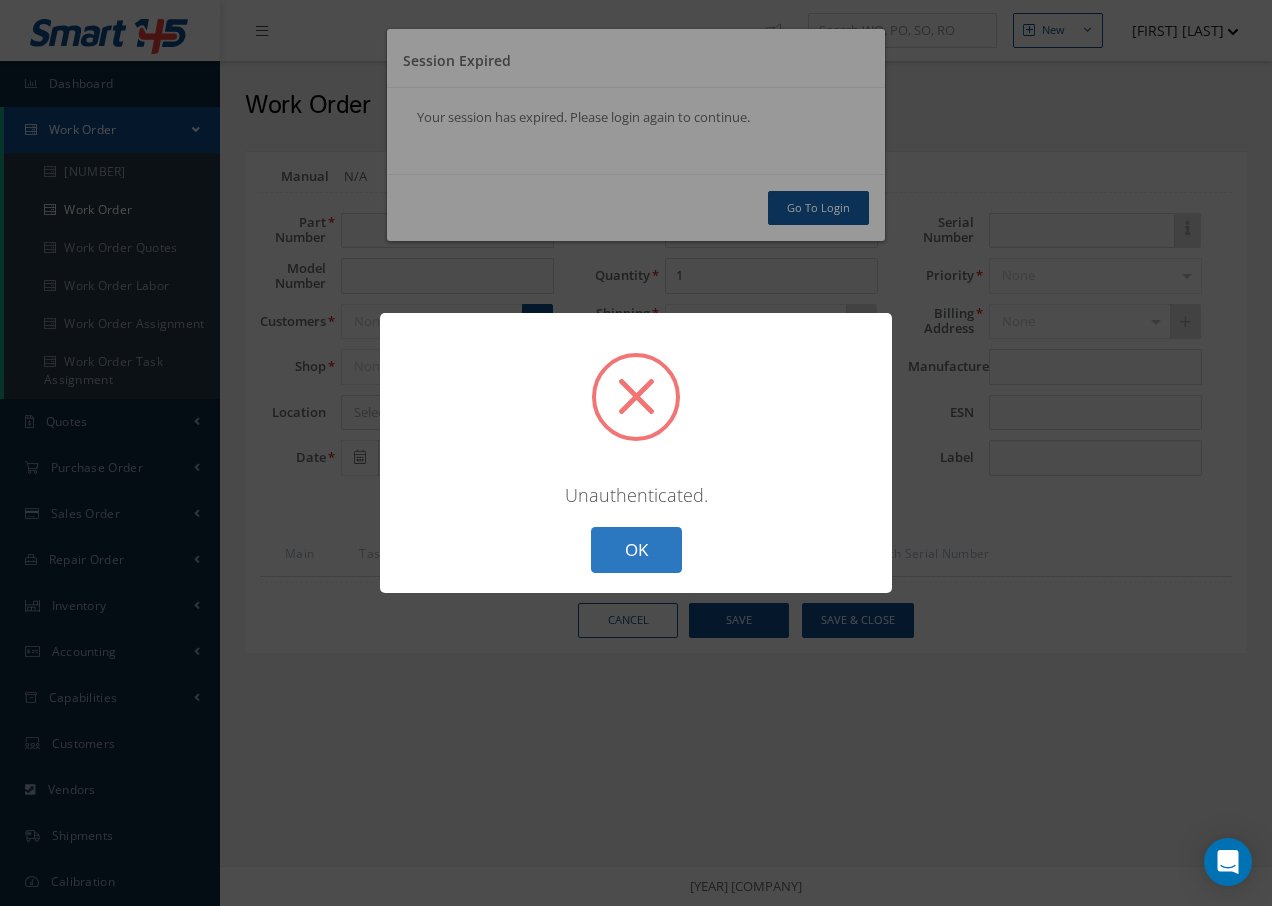click on "OK" at bounding box center [636, 550] 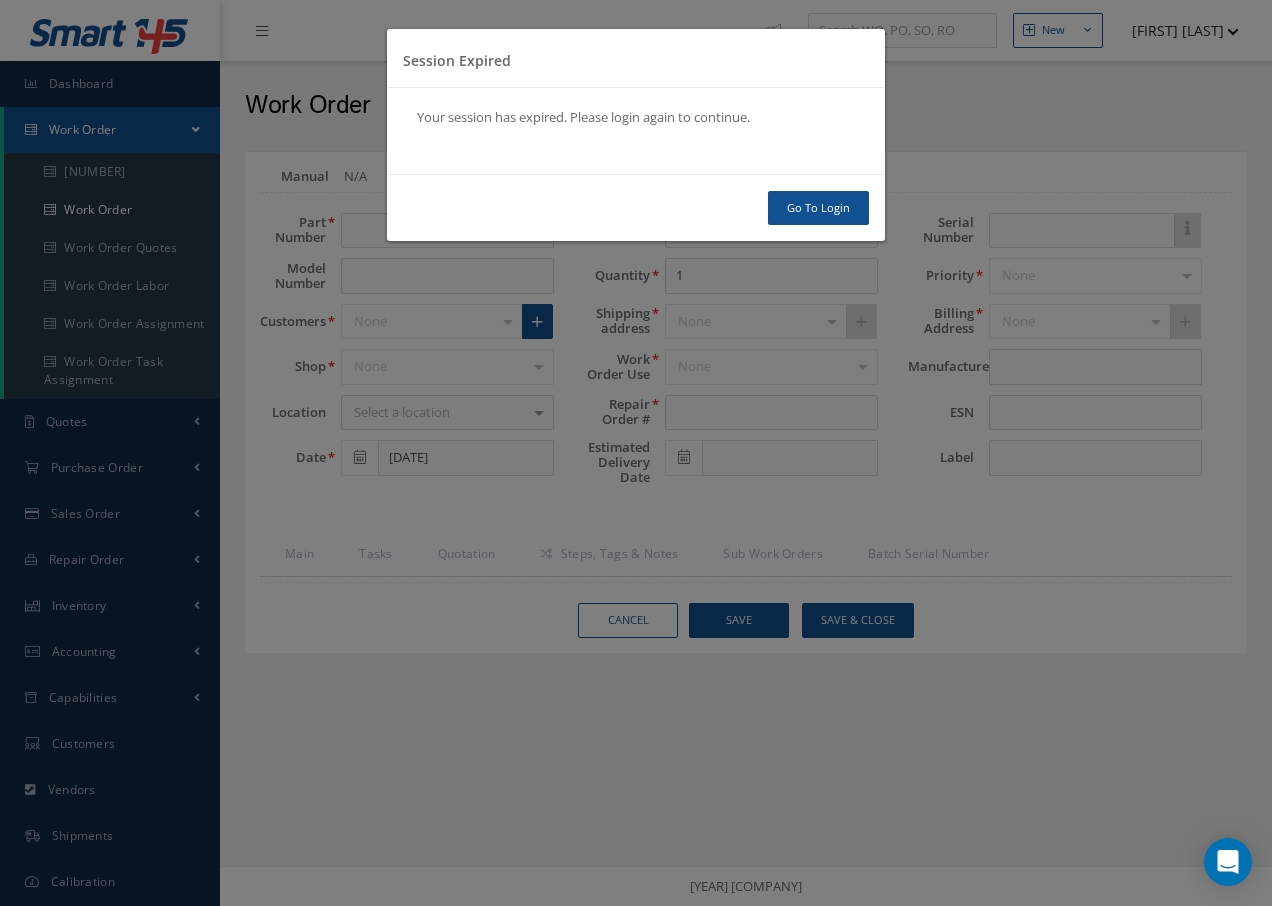 click on "Session Expired   Your session has expired. Please login again to continue.   Go To Login" at bounding box center (636, 453) 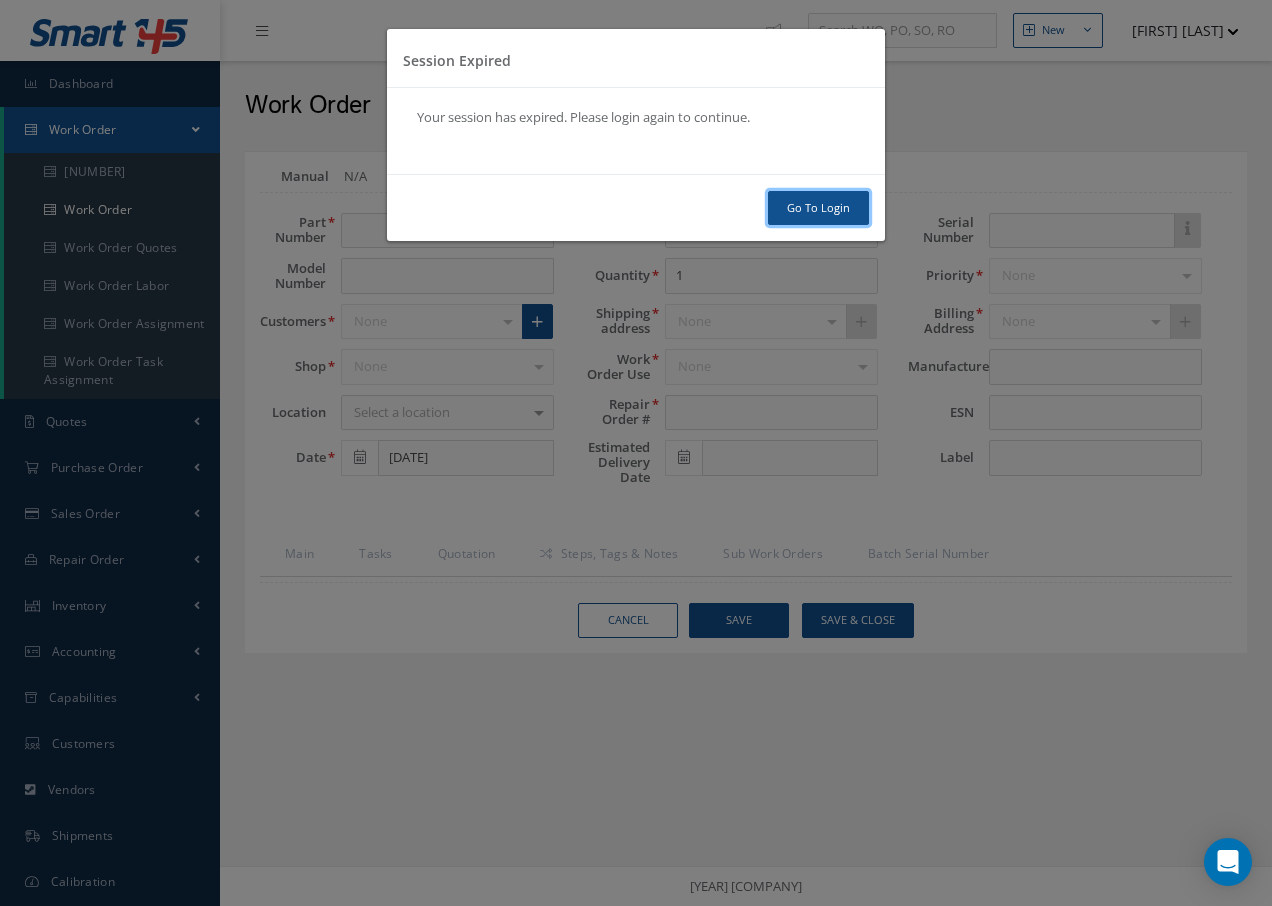 click on "Go To Login" at bounding box center (818, 208) 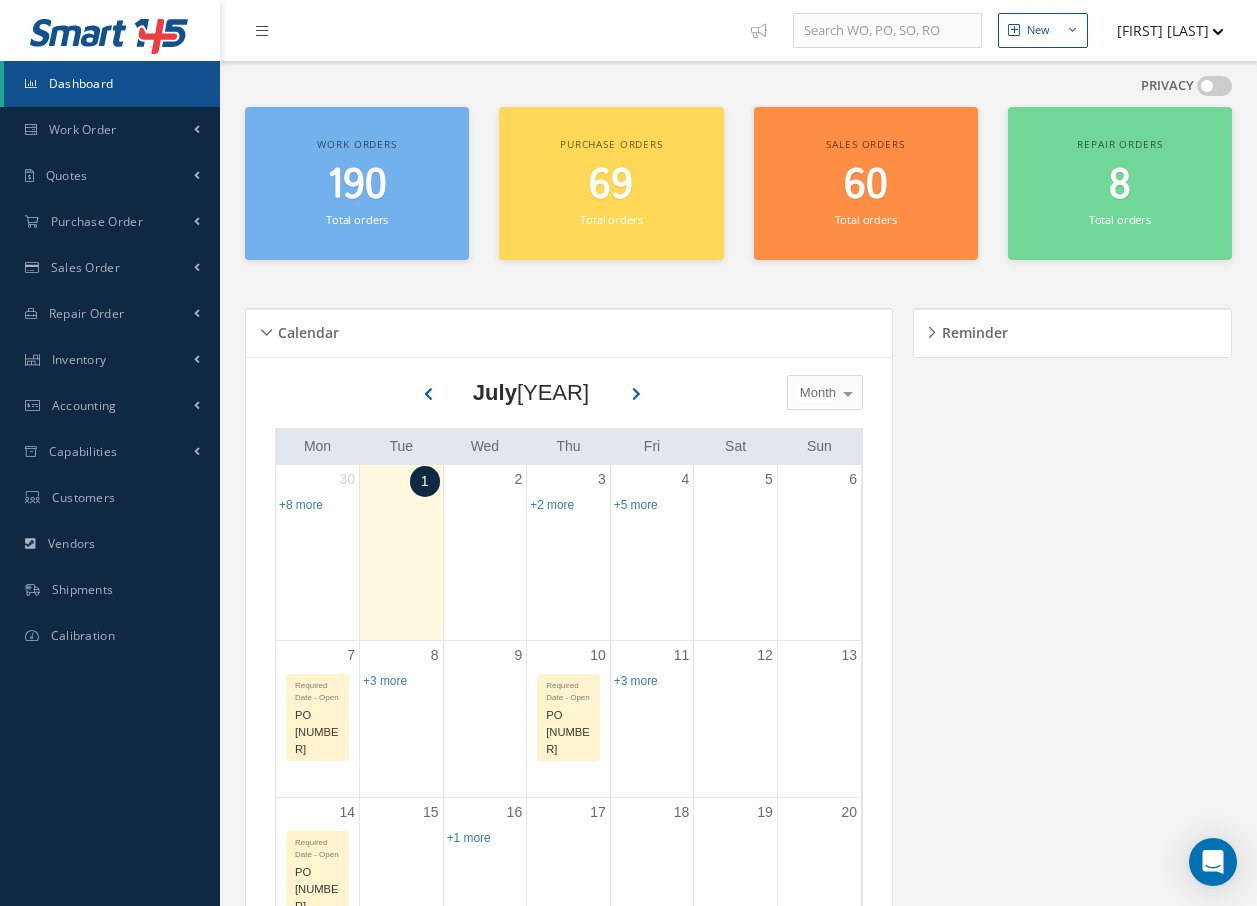 scroll, scrollTop: 0, scrollLeft: 0, axis: both 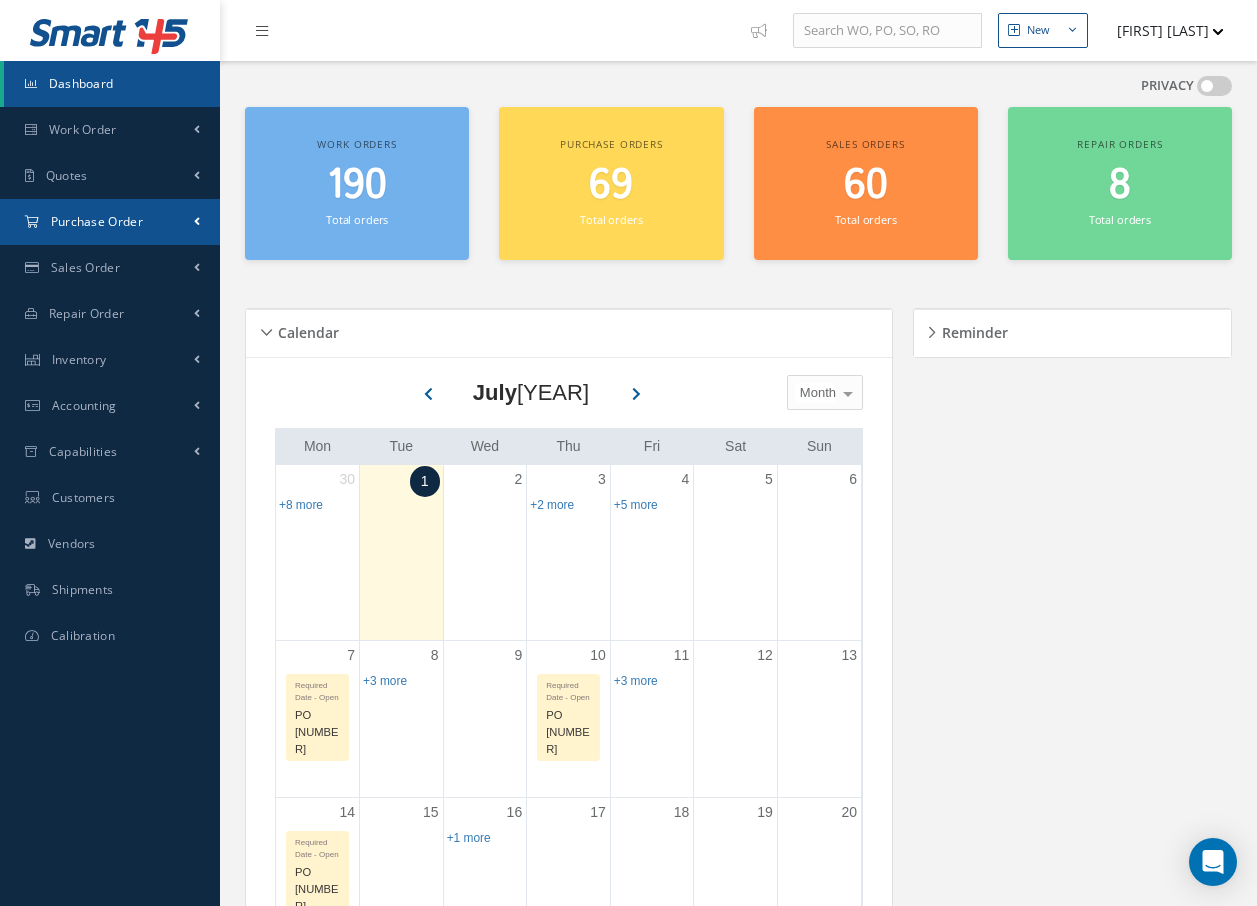 click on "Purchase Order" at bounding box center [83, 129] 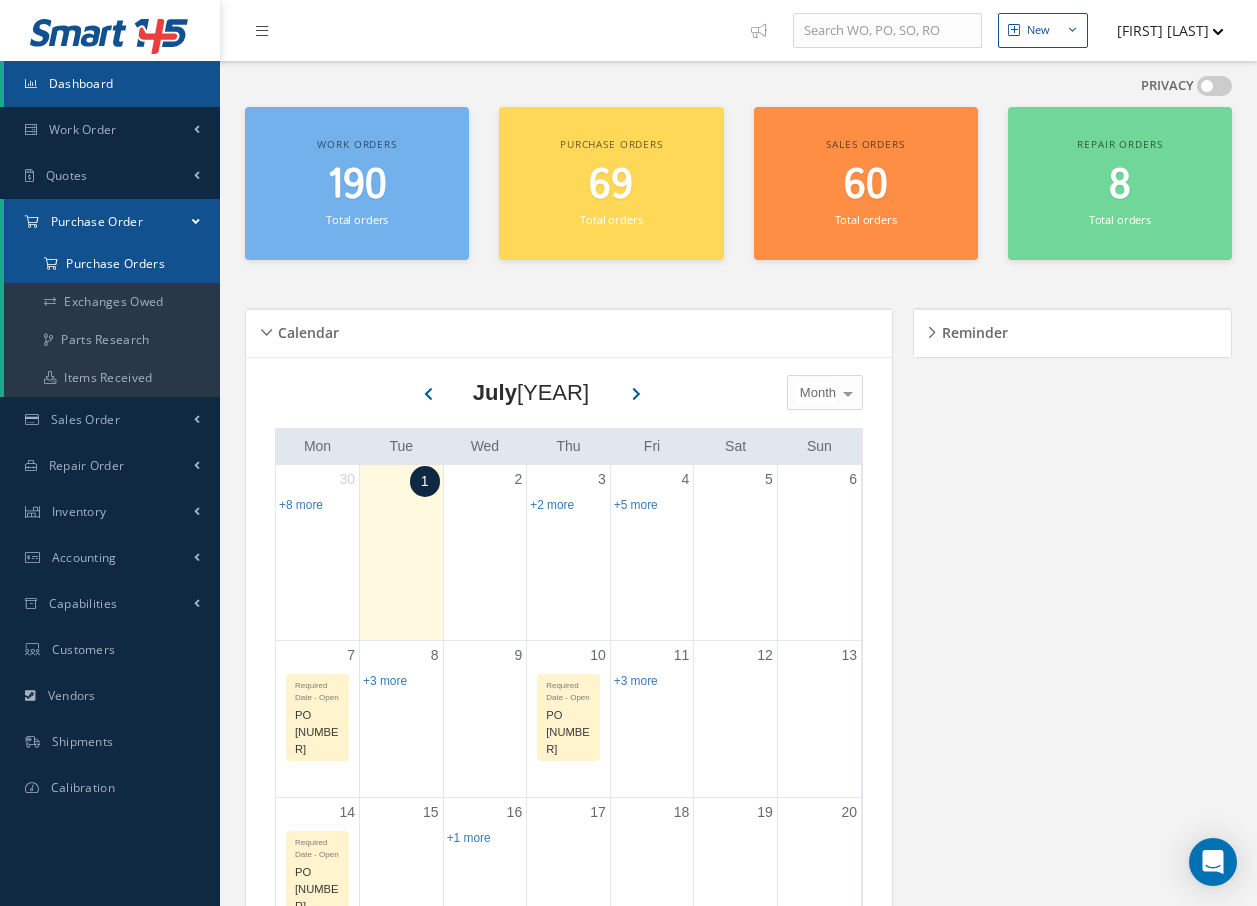 click on "Purchase Orders" at bounding box center (112, 264) 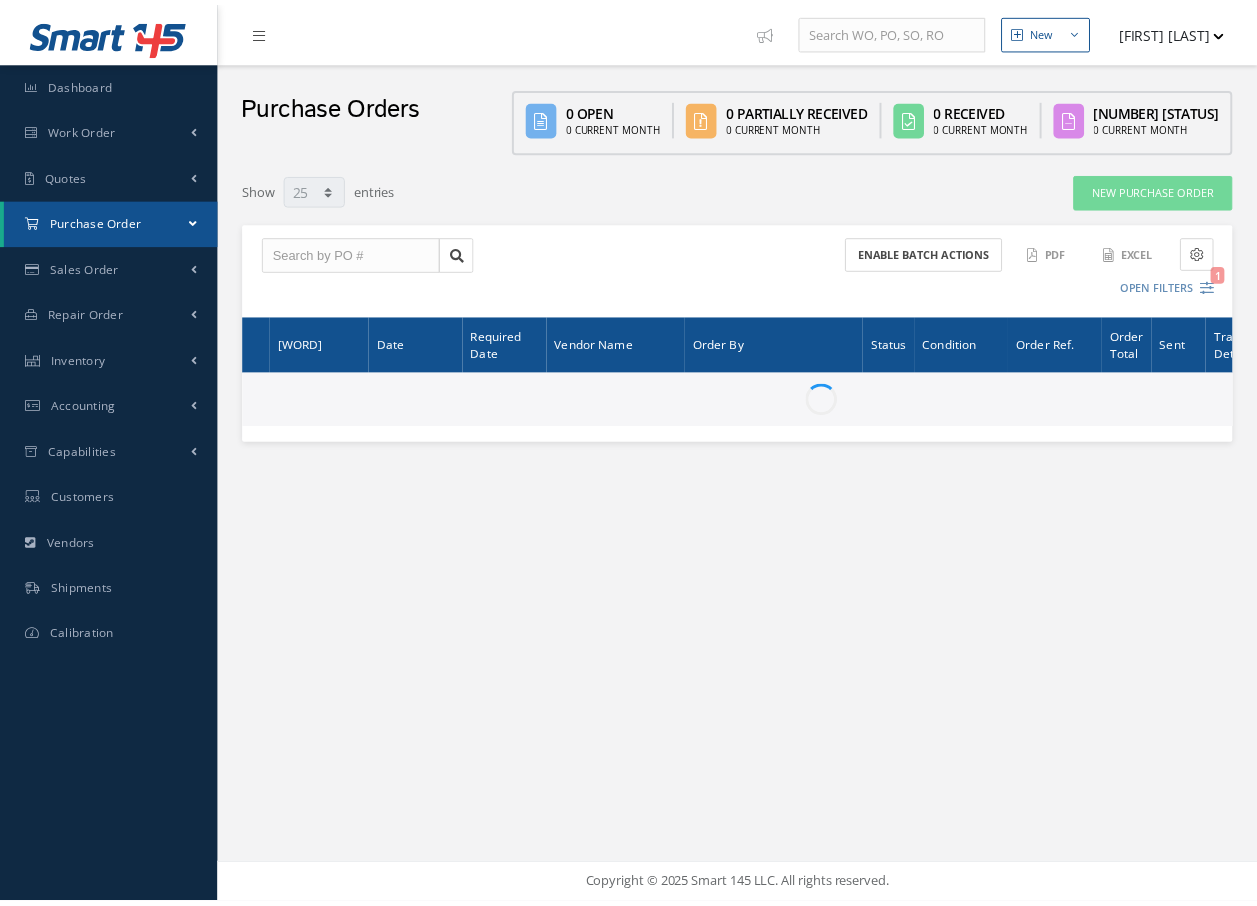 scroll, scrollTop: 0, scrollLeft: 0, axis: both 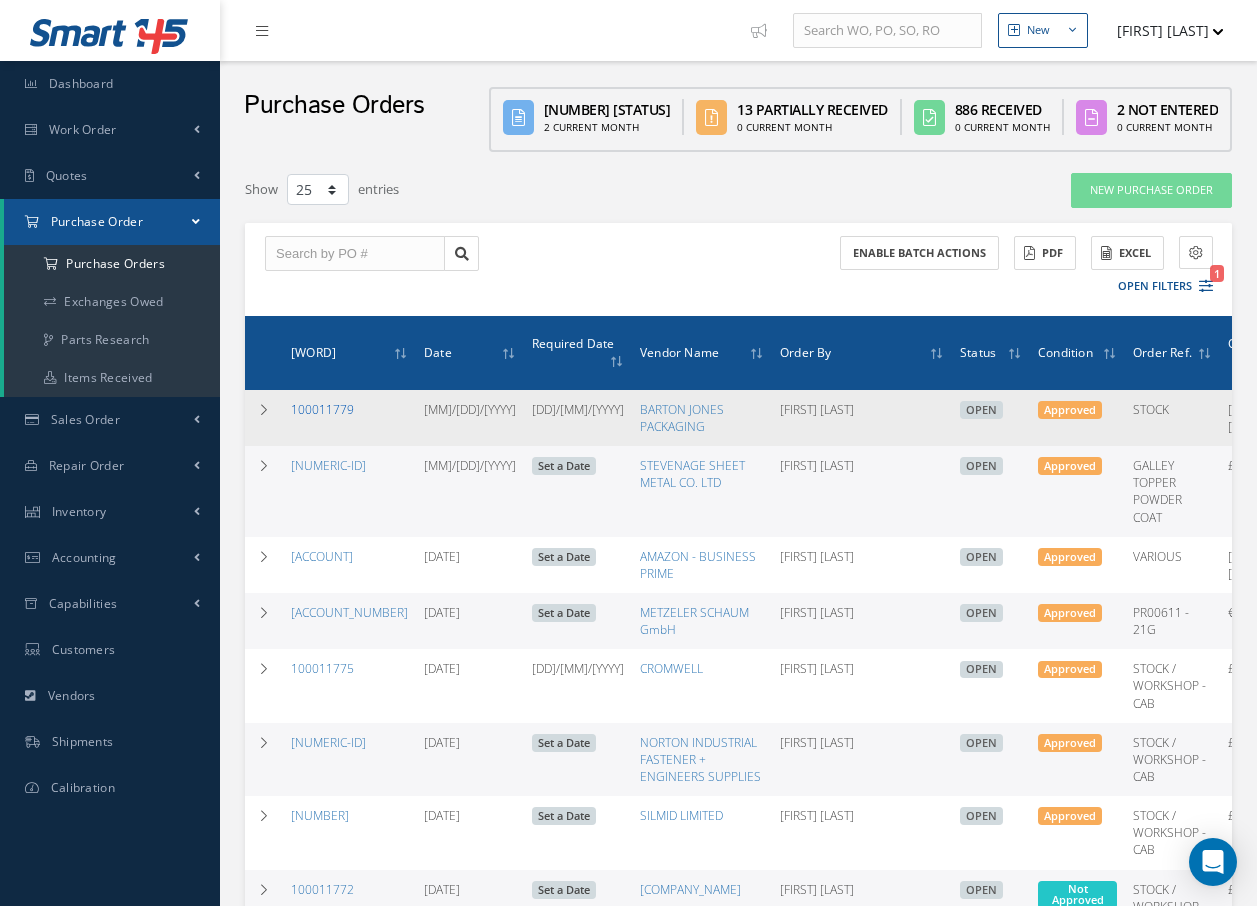 click on "100011779" at bounding box center [320, 392] 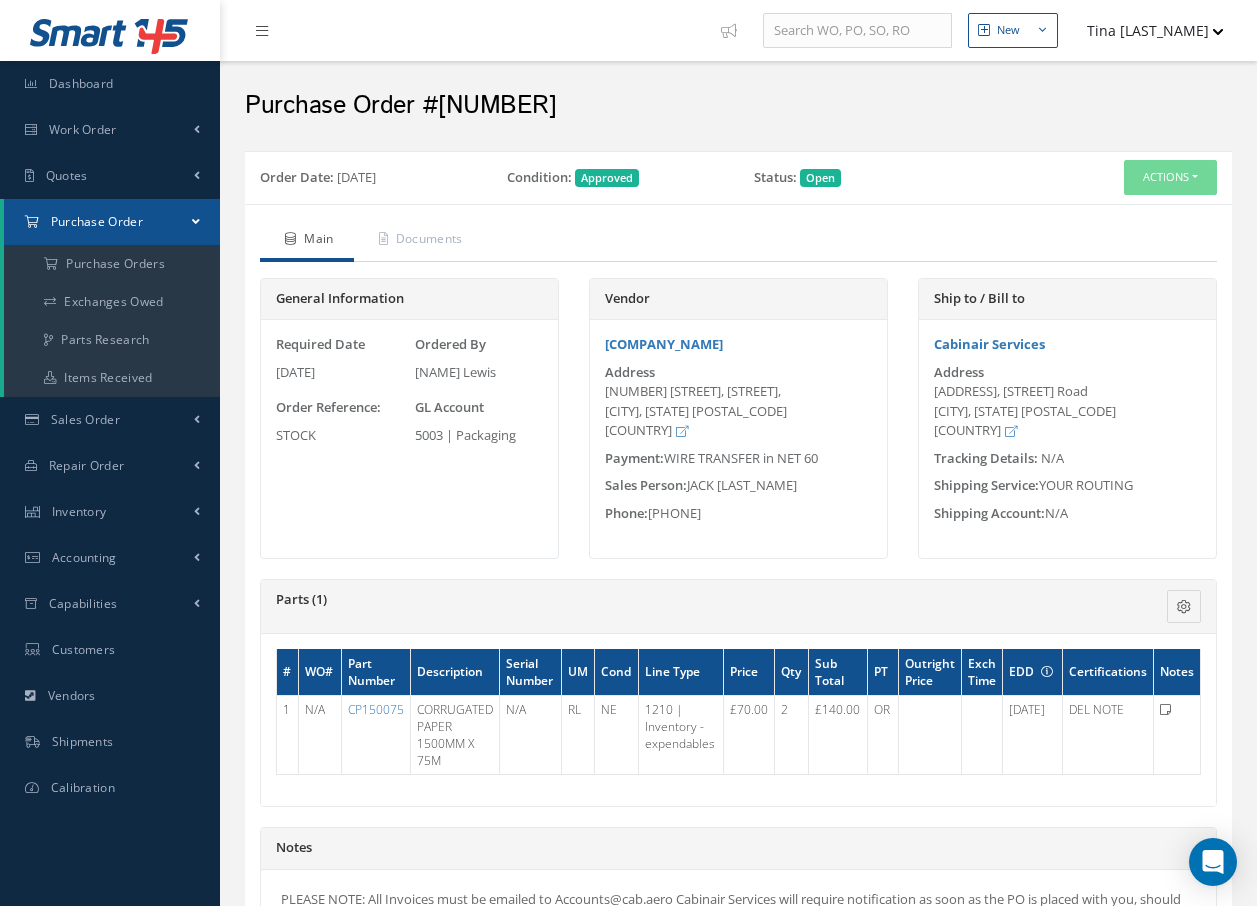 scroll, scrollTop: 0, scrollLeft: 0, axis: both 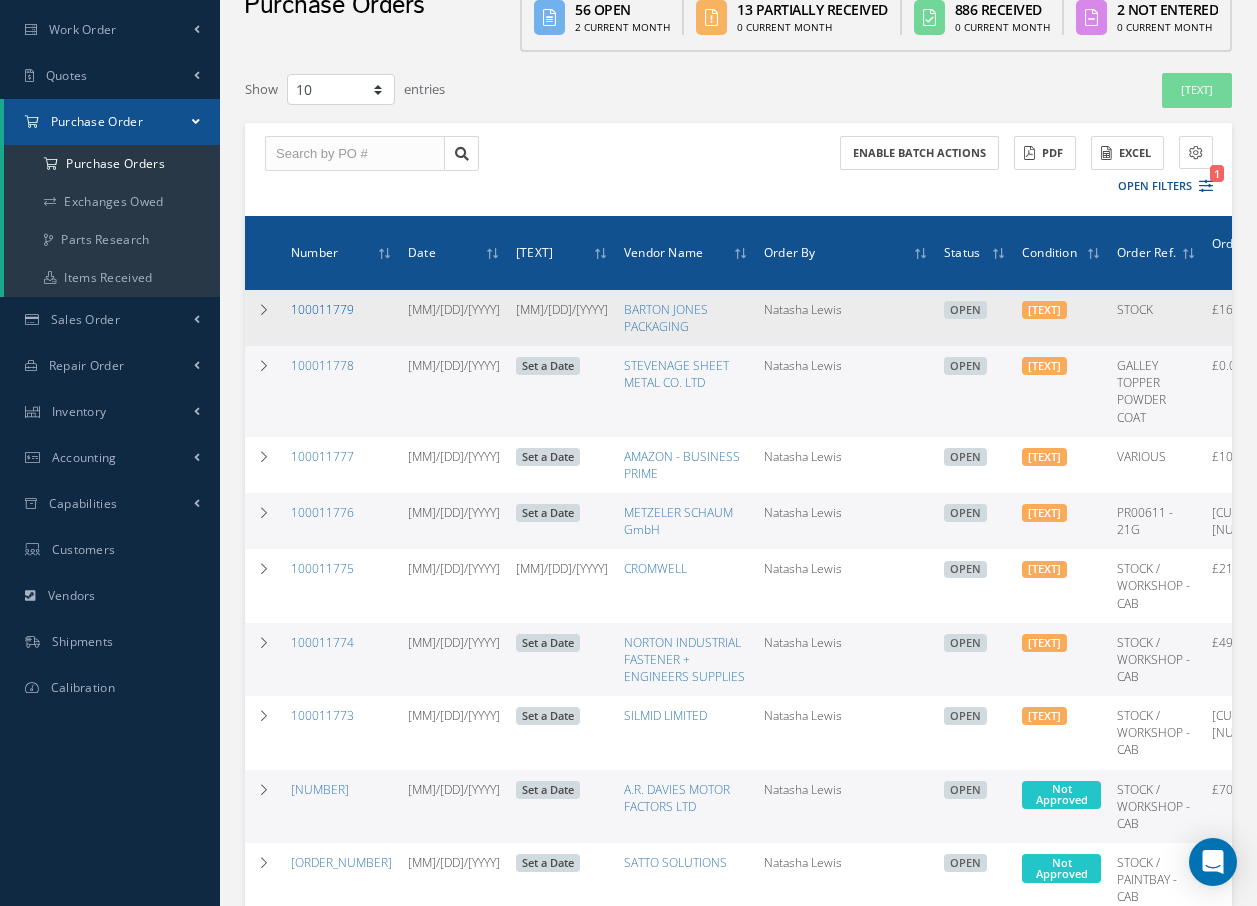 click on "100011779" at bounding box center (334, 309) 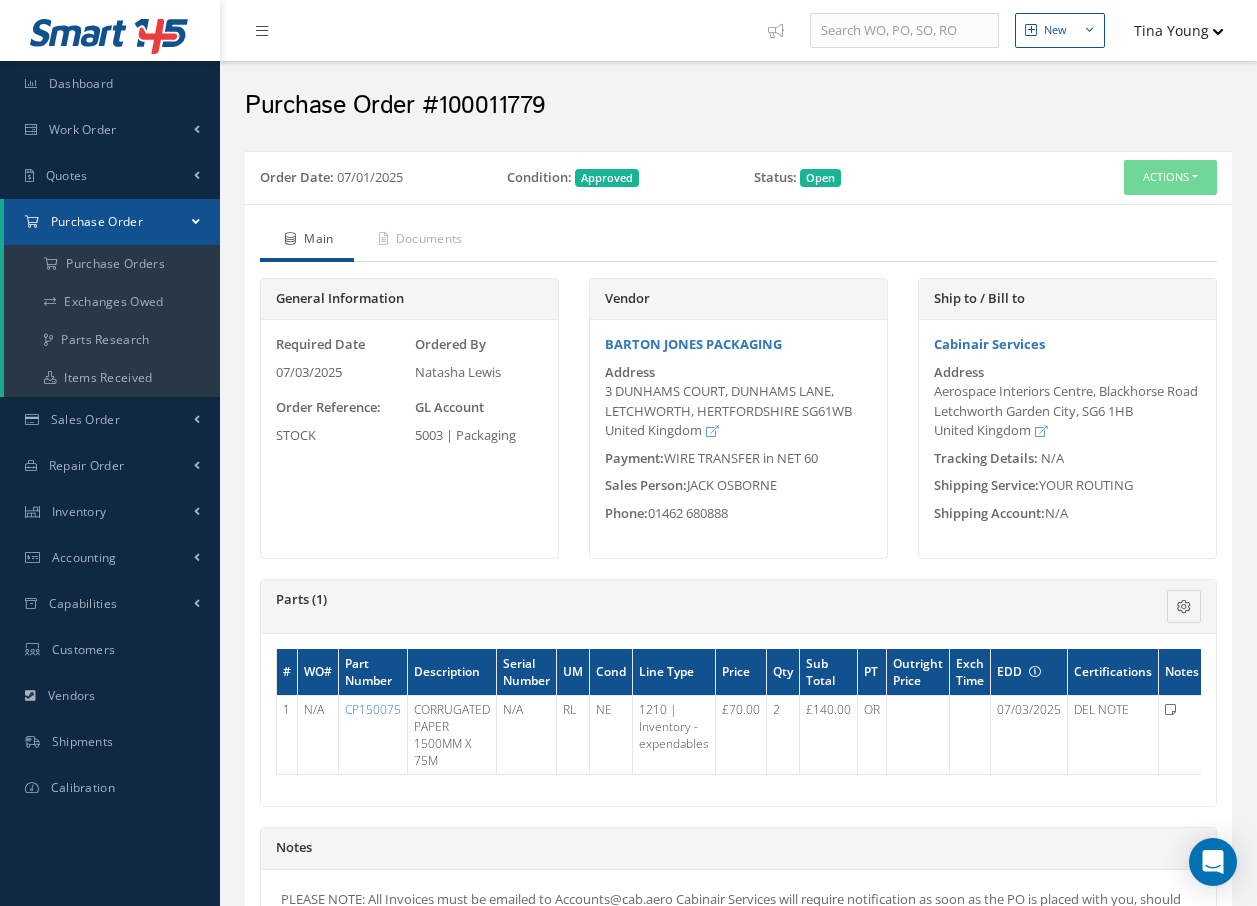 scroll, scrollTop: 0, scrollLeft: 0, axis: both 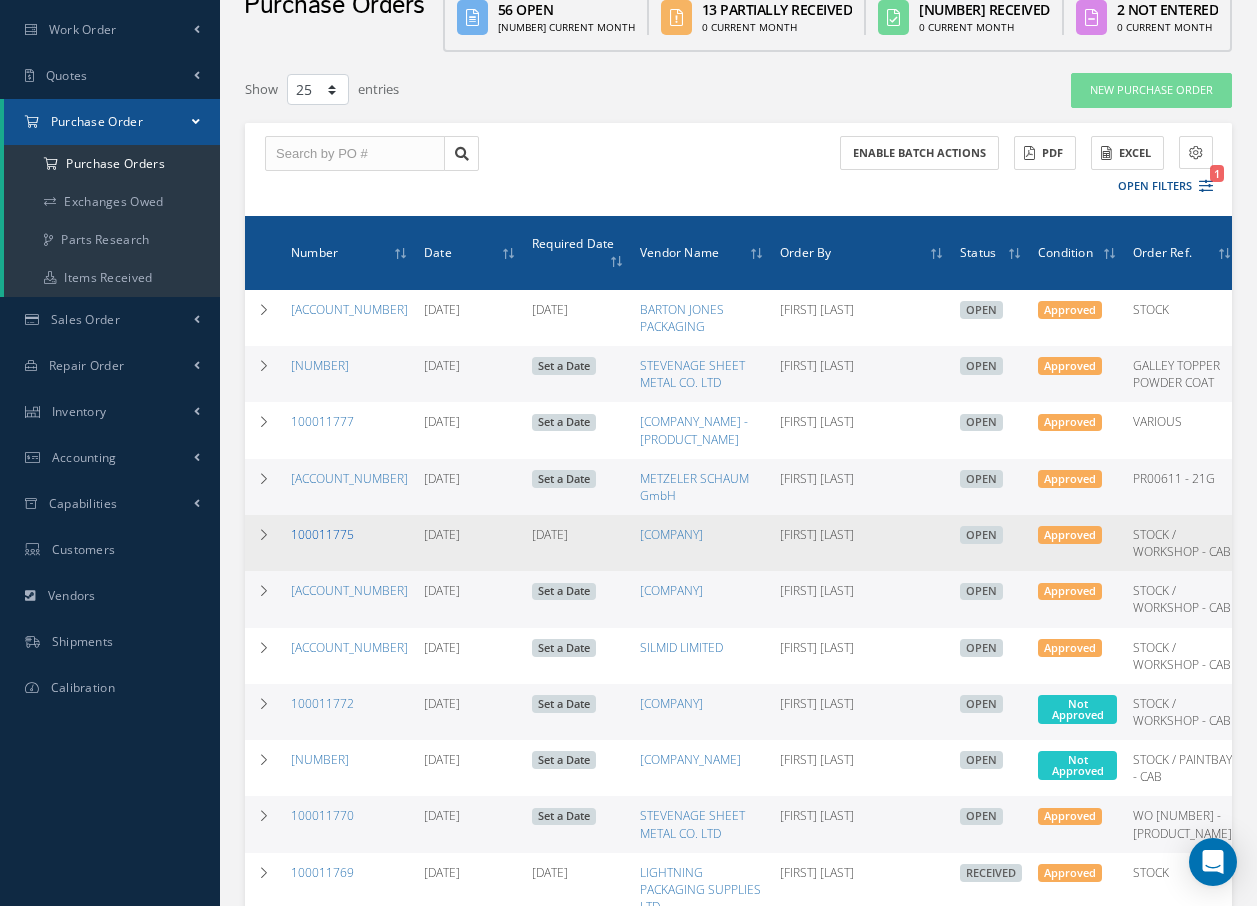 click on "100011775" at bounding box center (320, 518) 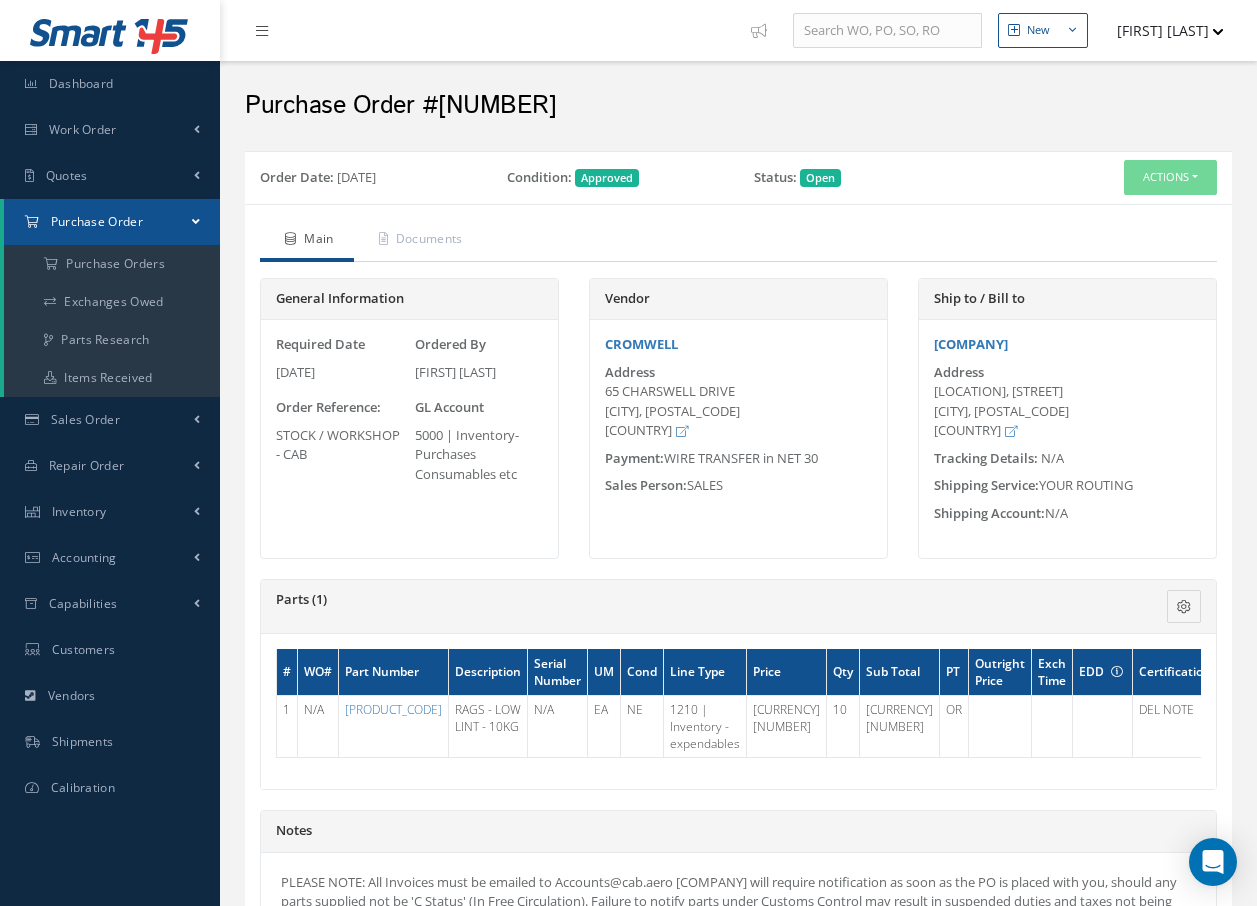 scroll, scrollTop: 0, scrollLeft: 0, axis: both 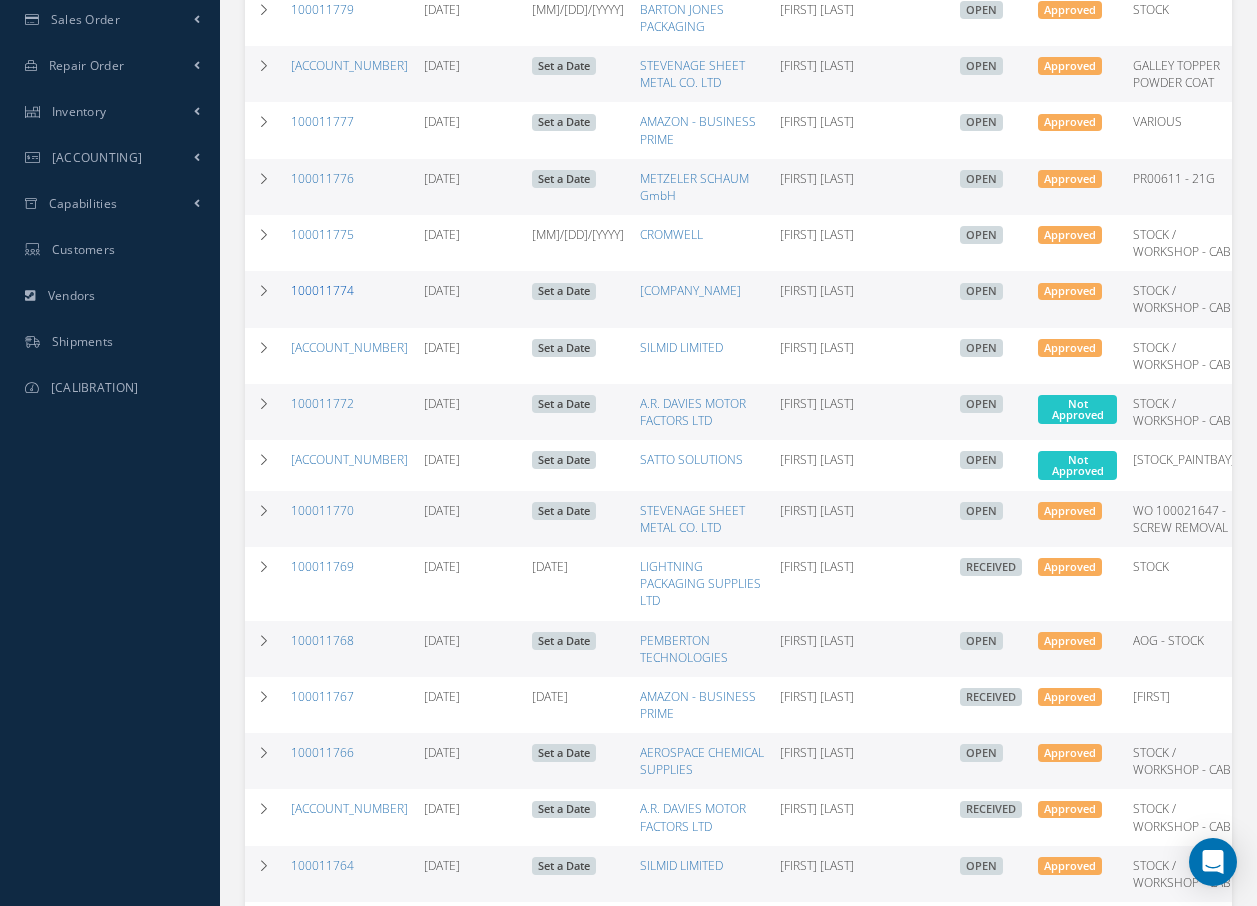 click on "100011774" at bounding box center [322, 274] 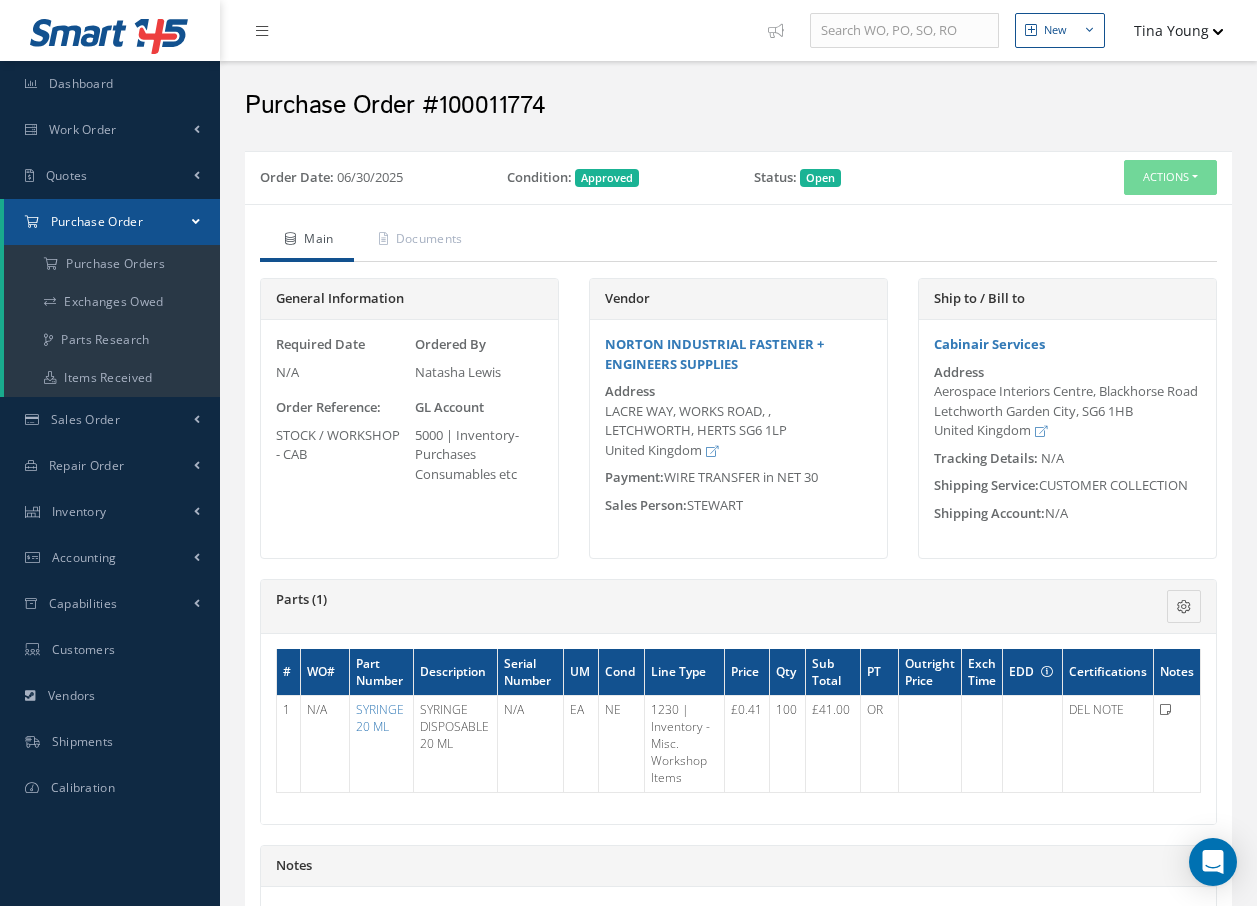 scroll, scrollTop: 0, scrollLeft: 0, axis: both 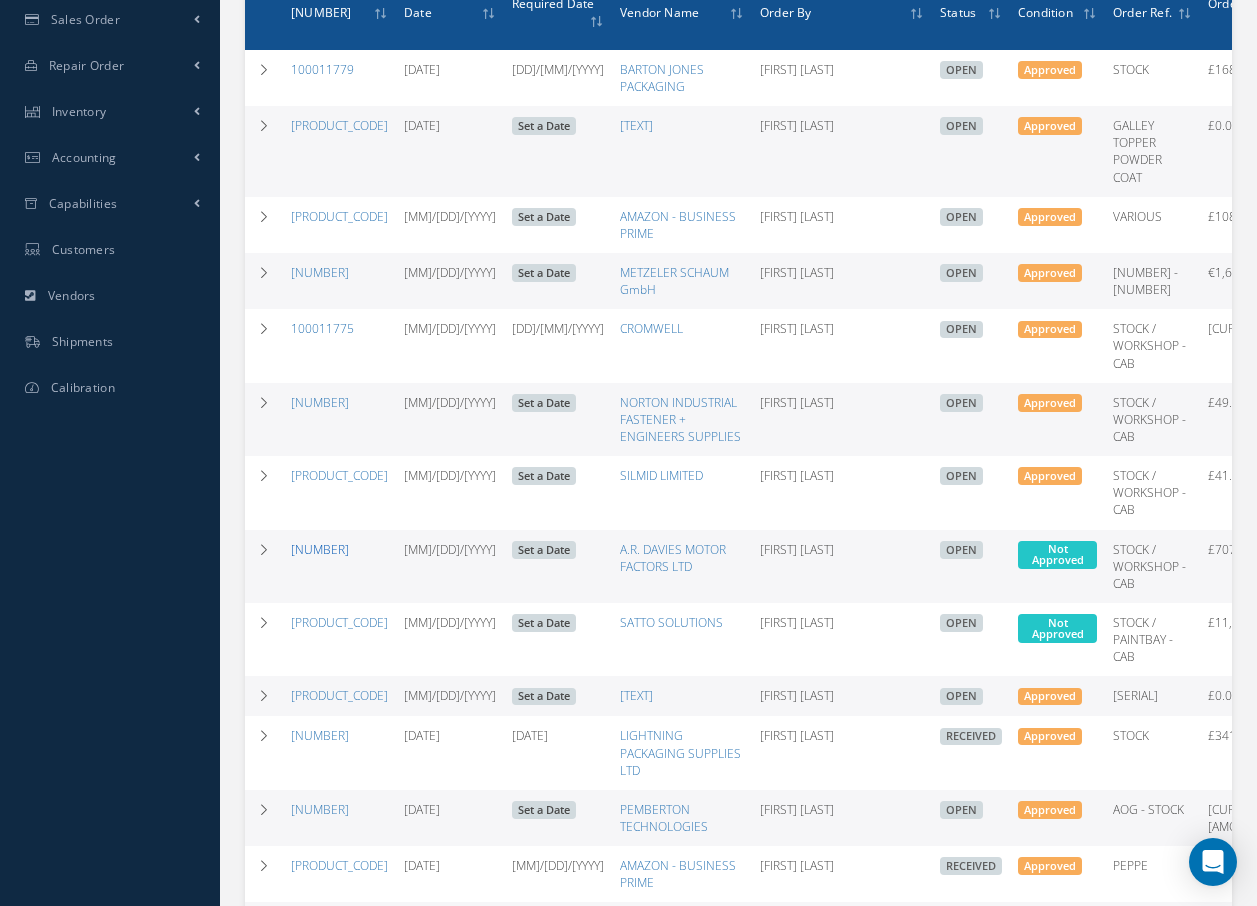 click on "100011772" at bounding box center (322, 438) 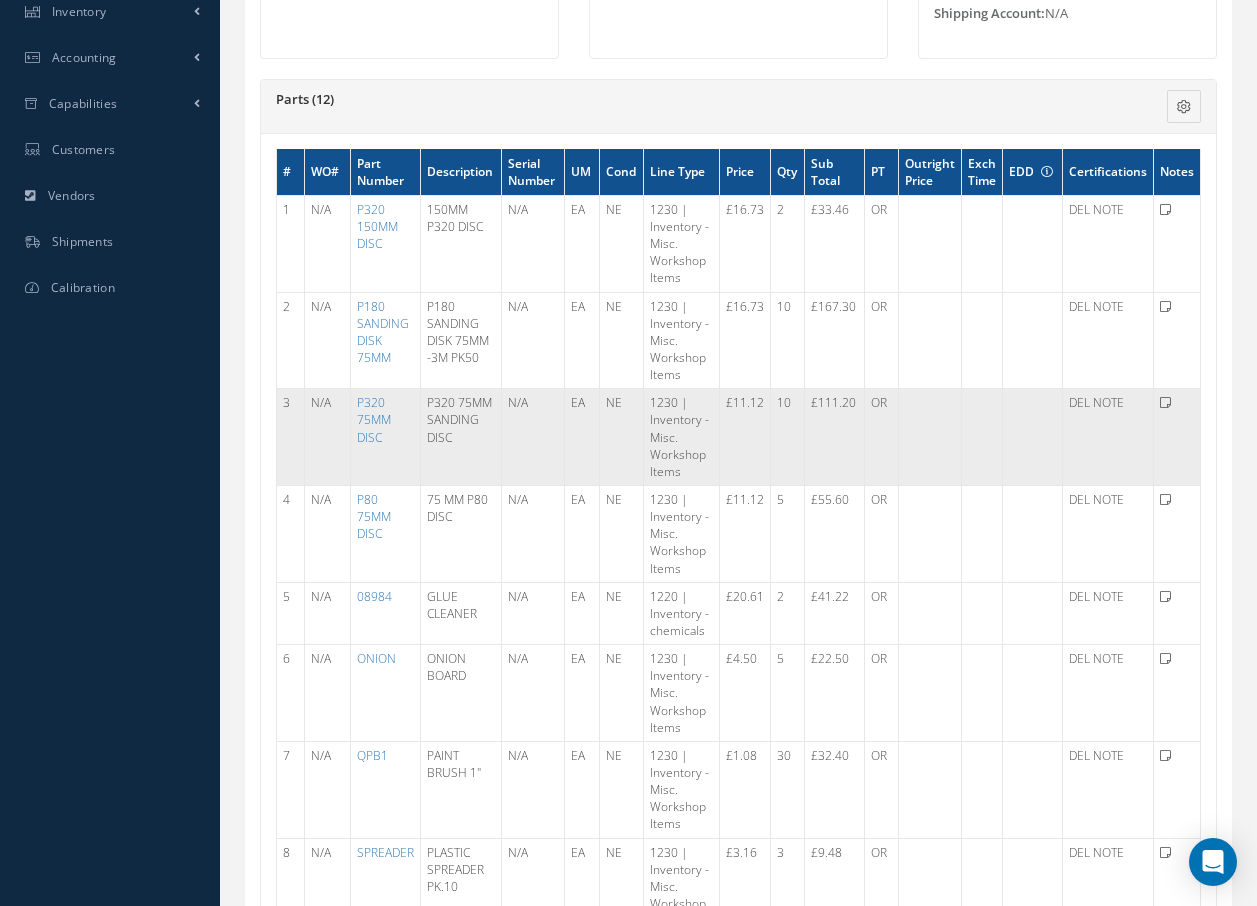 scroll, scrollTop: 100, scrollLeft: 0, axis: vertical 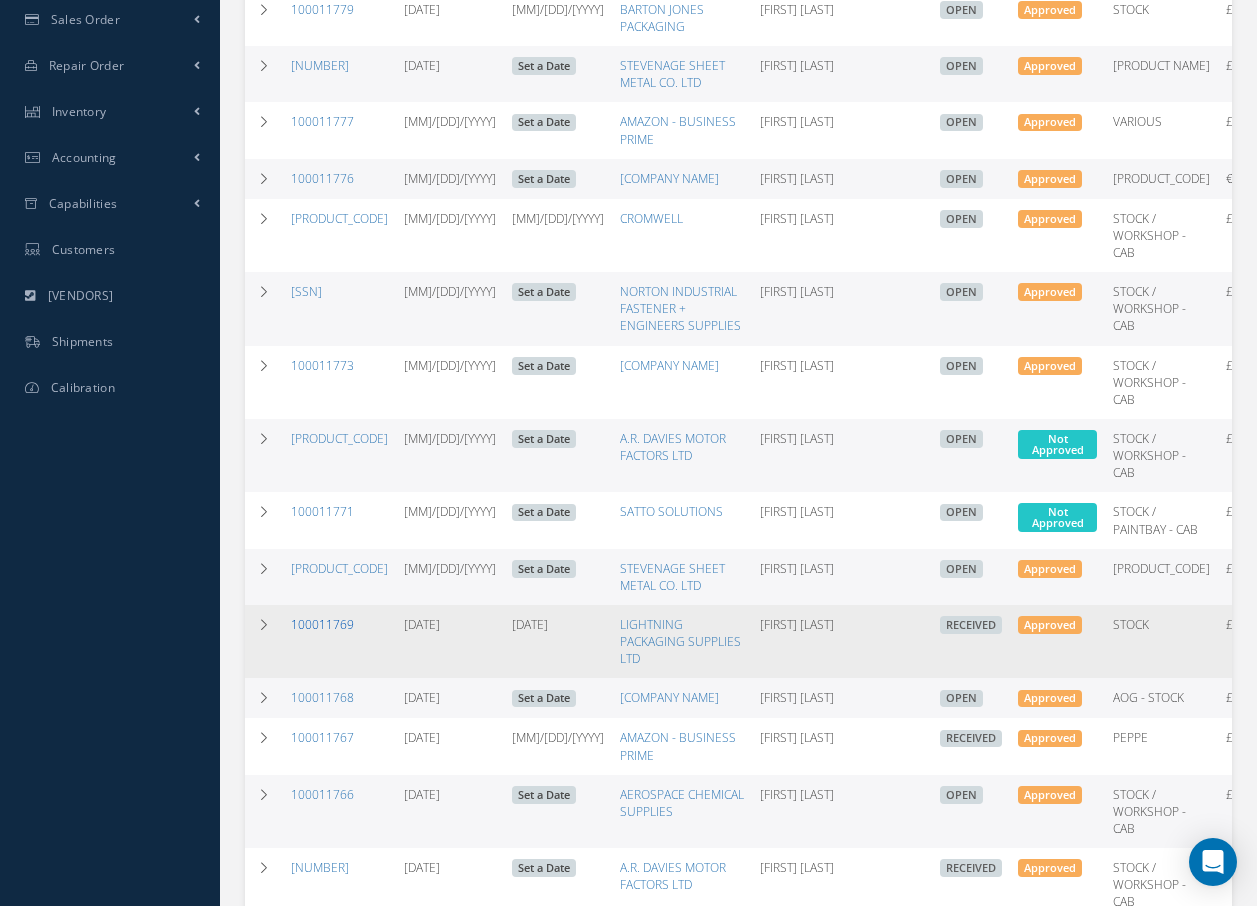 click on "[NUMBER]" at bounding box center [320, 726] 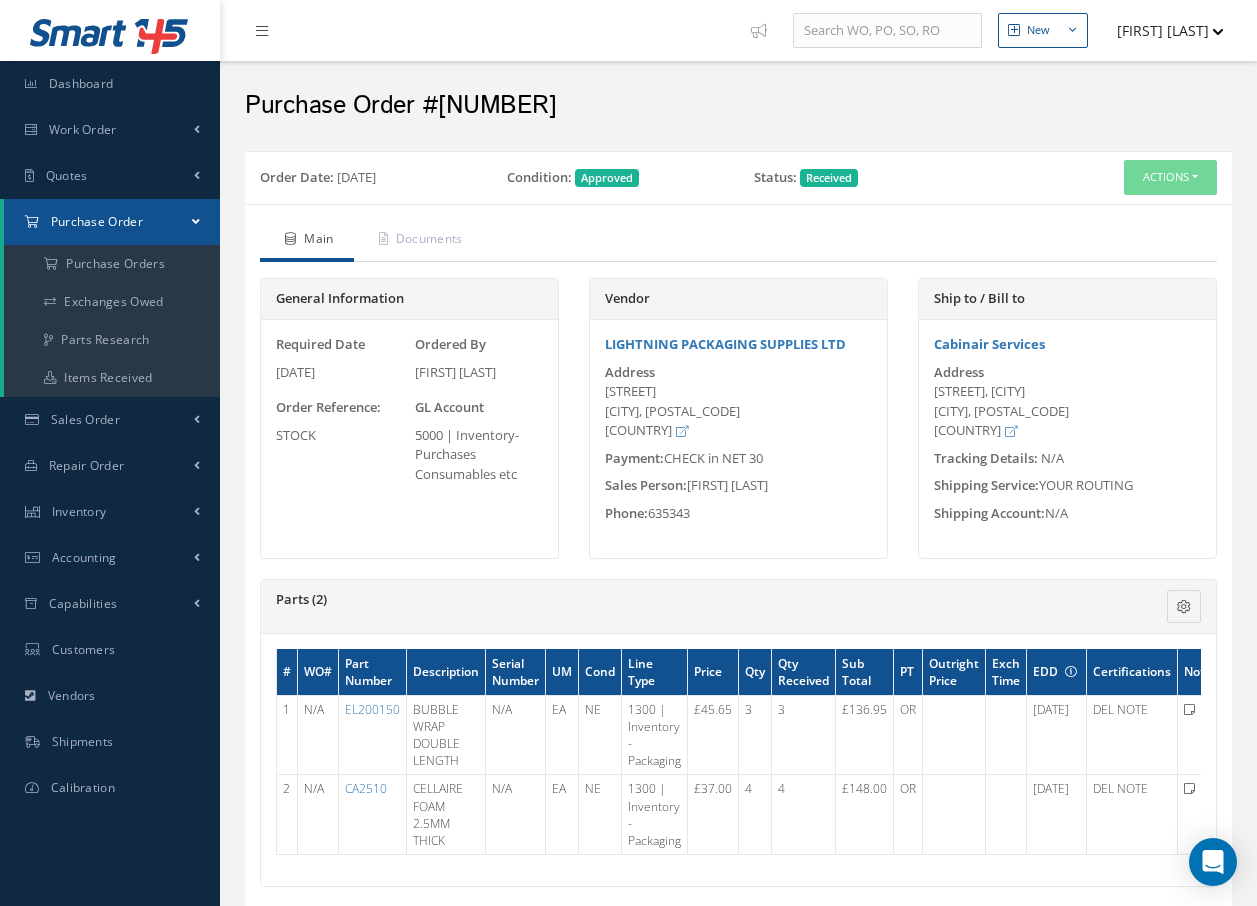scroll, scrollTop: 0, scrollLeft: 0, axis: both 